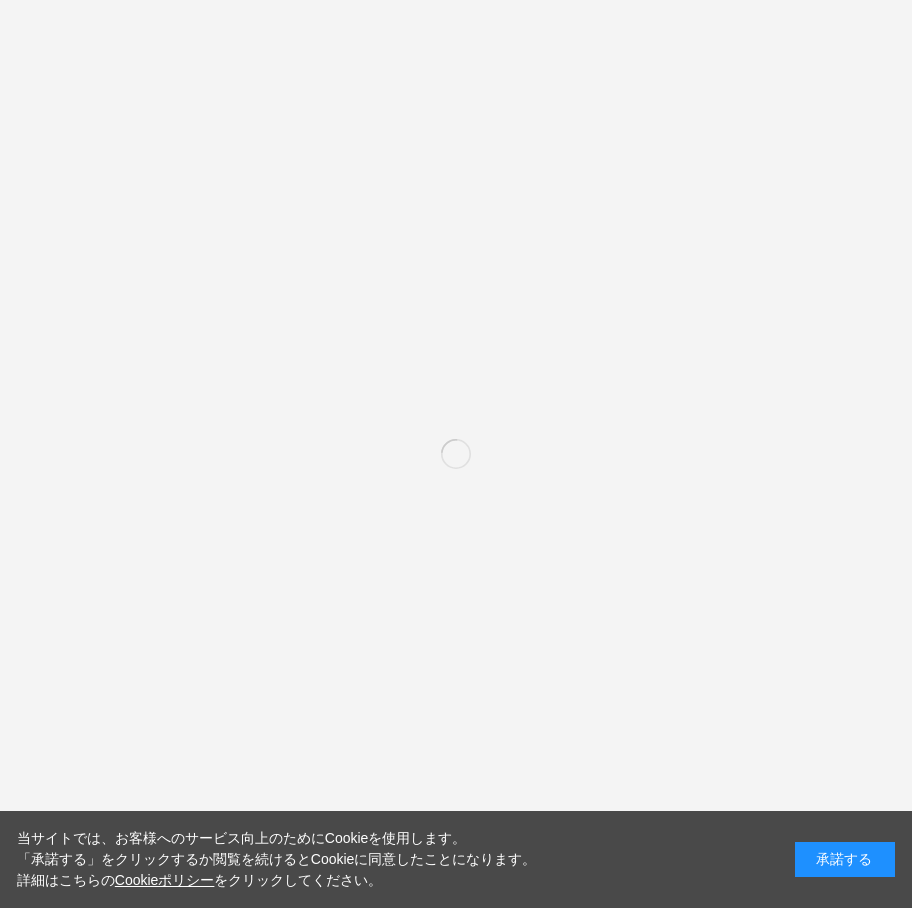scroll, scrollTop: 0, scrollLeft: 0, axis: both 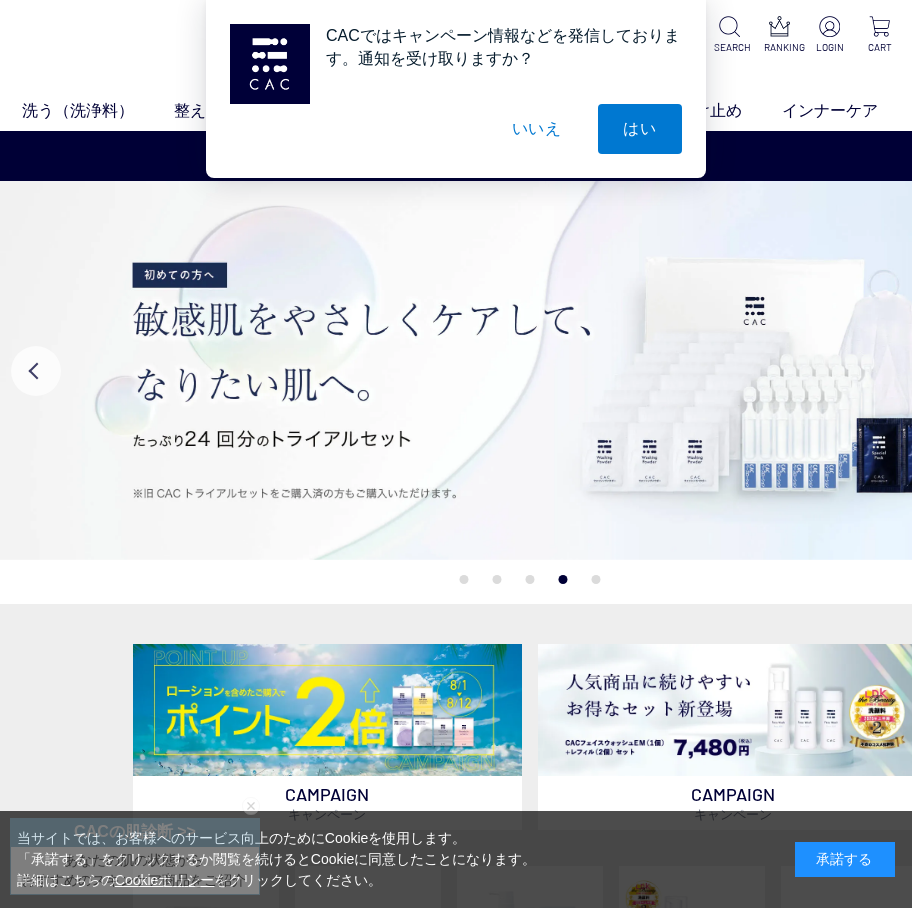 click on "いいえ" at bounding box center [537, 129] 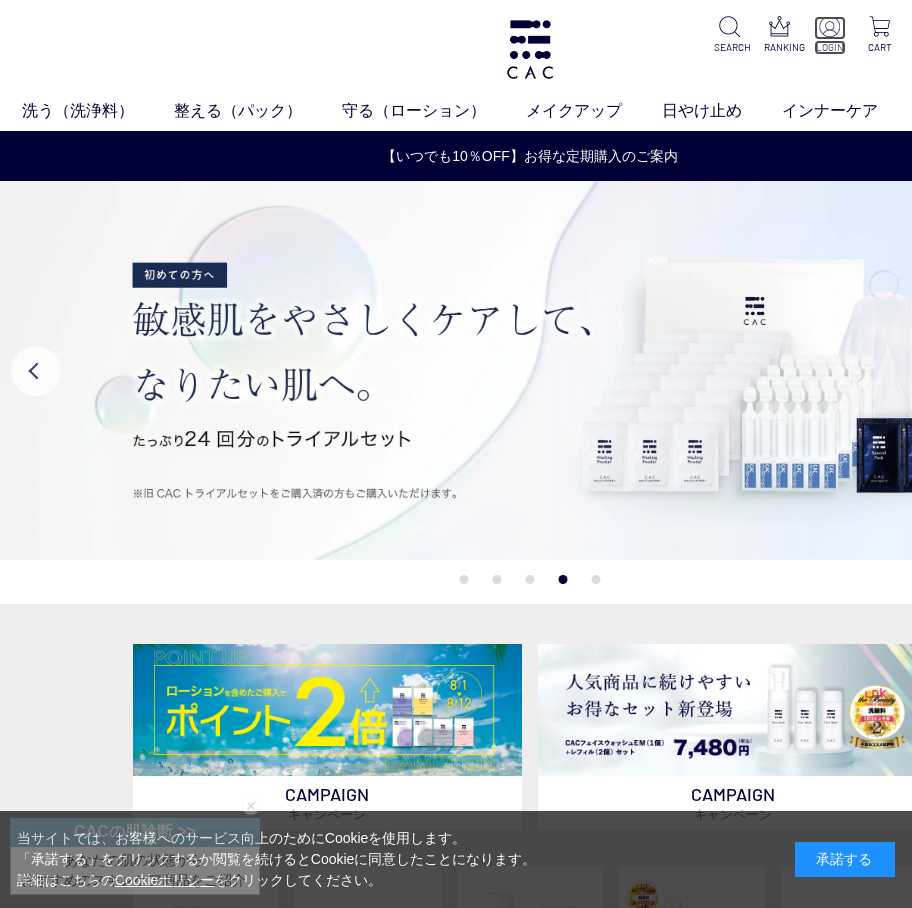 click at bounding box center [830, 28] 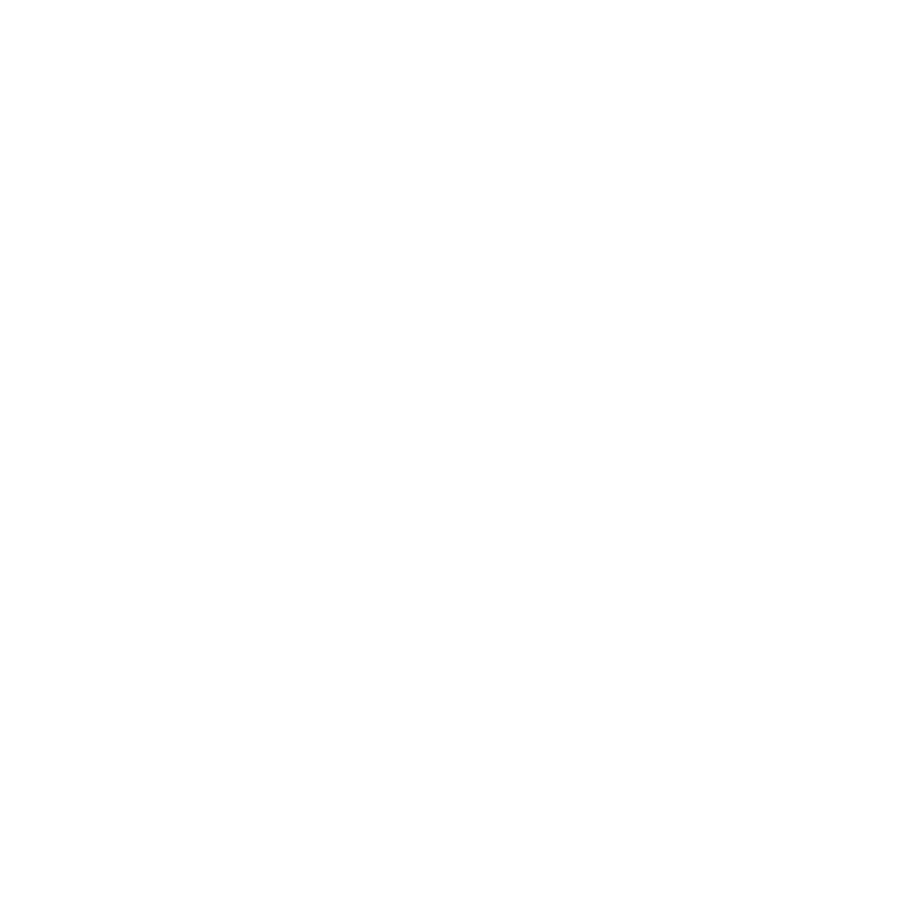 scroll, scrollTop: 0, scrollLeft: 0, axis: both 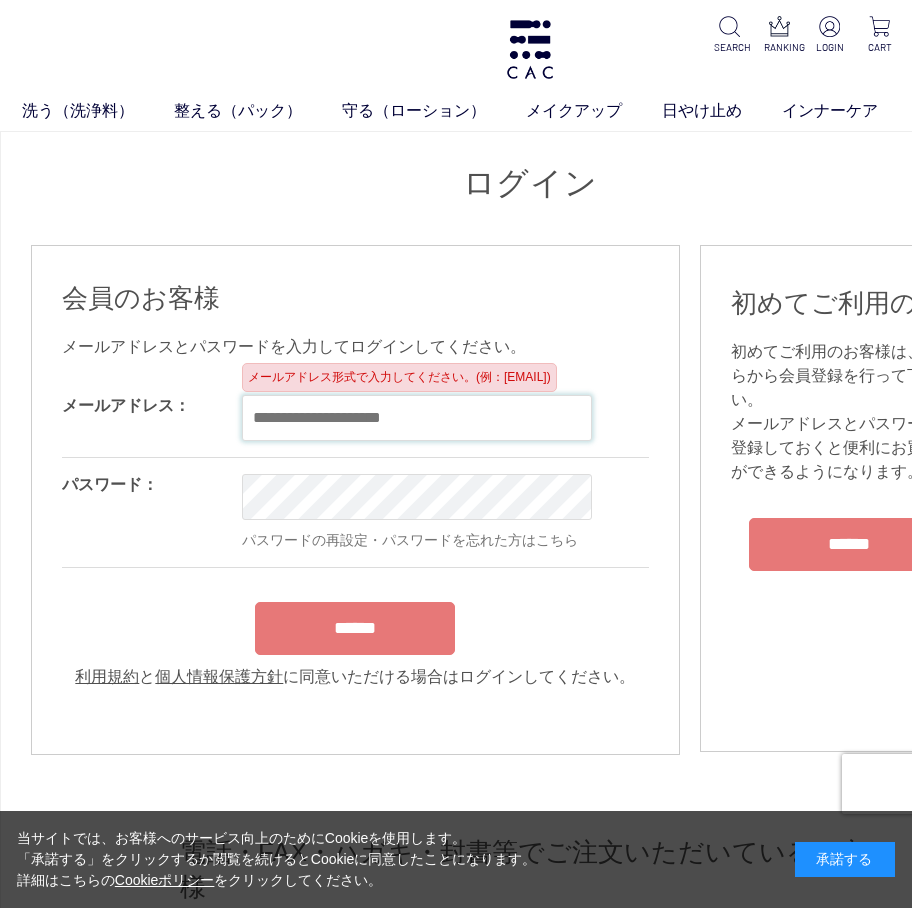 click at bounding box center [417, 418] 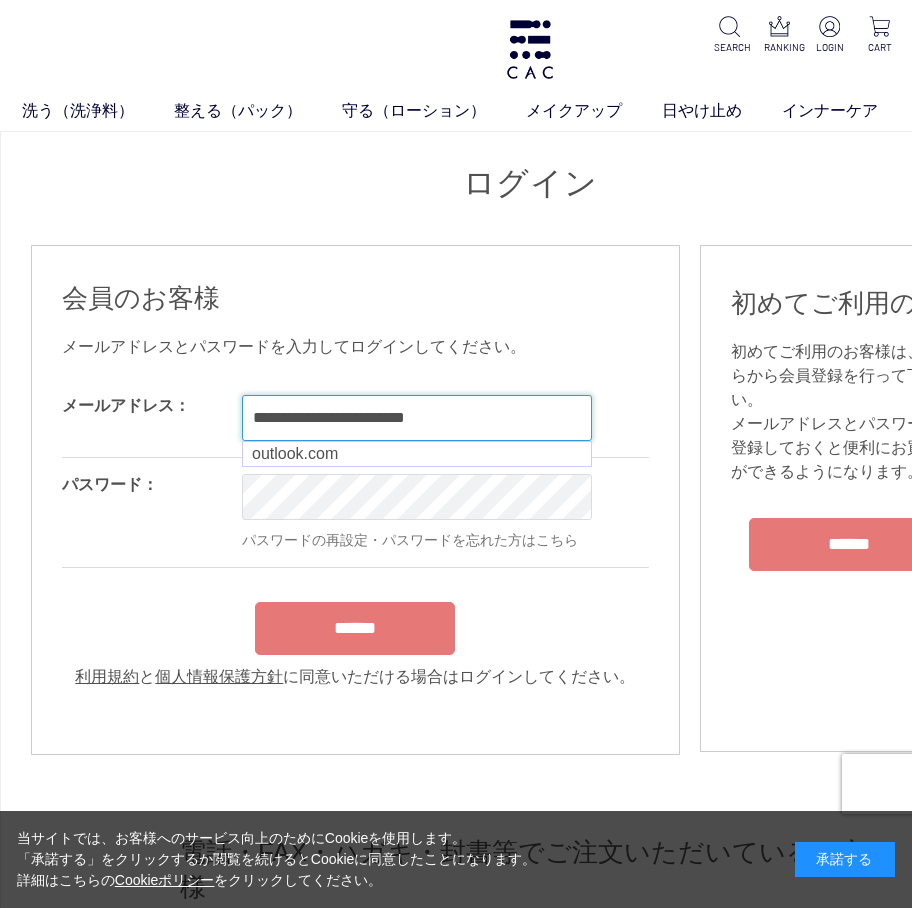 type on "**********" 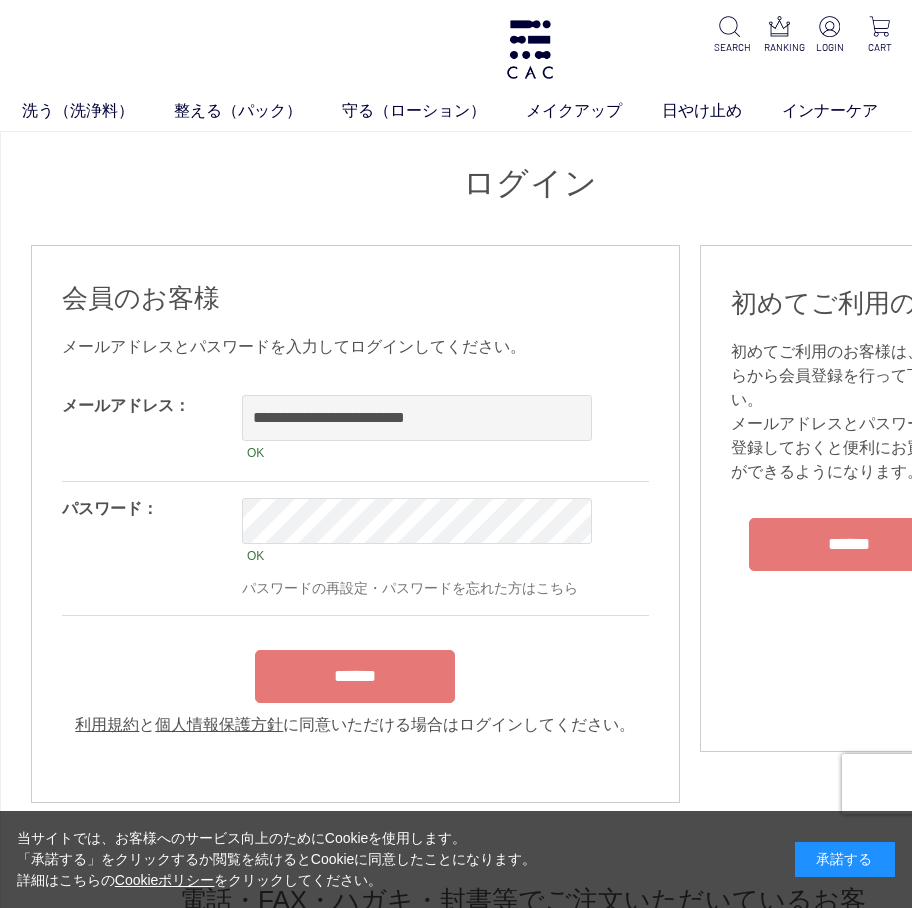 click on "**********" at bounding box center [355, 558] 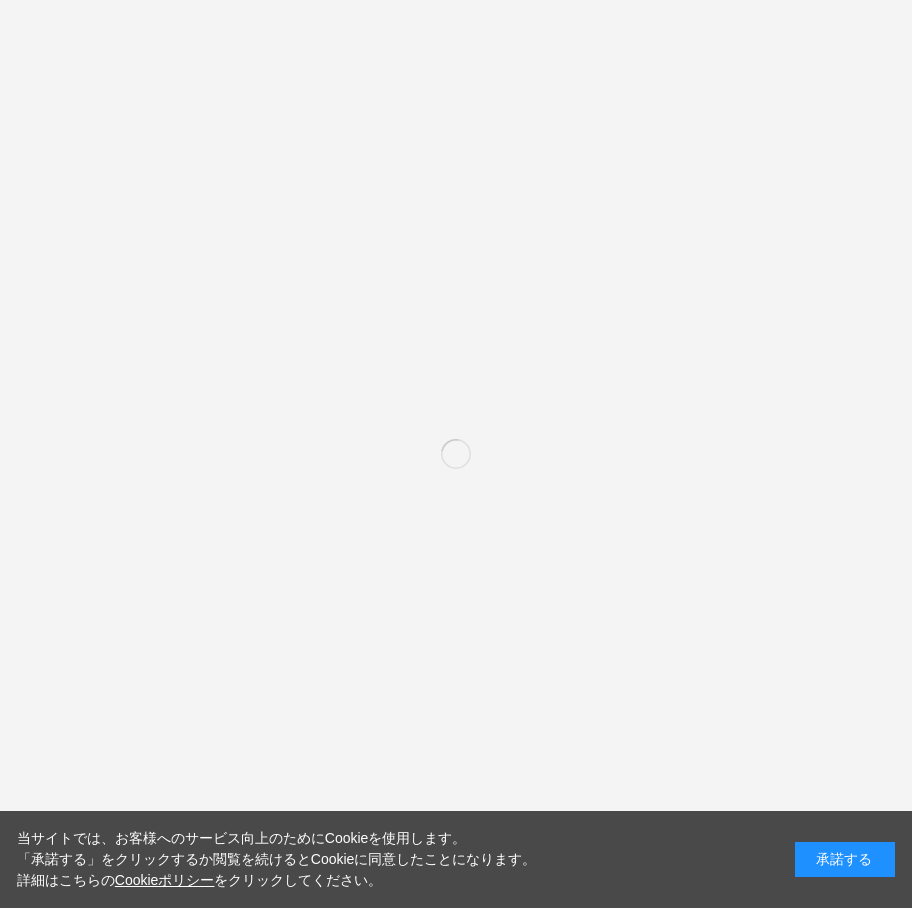 scroll, scrollTop: 0, scrollLeft: 0, axis: both 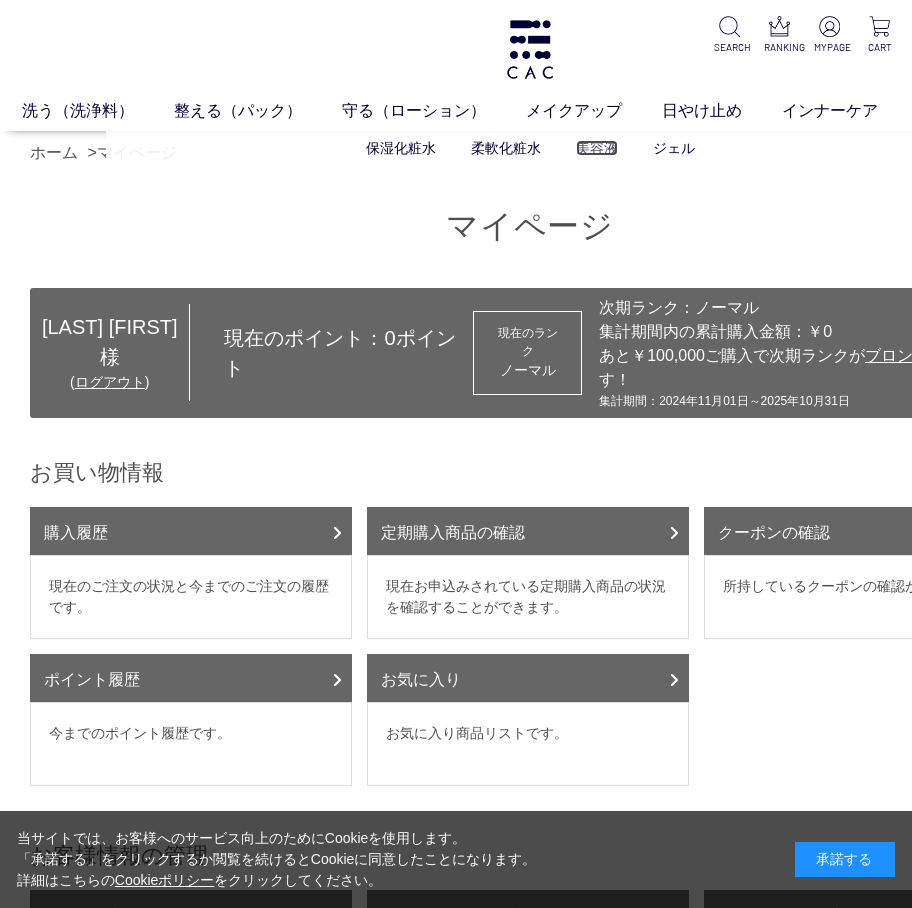 click on "美容液" at bounding box center [597, 148] 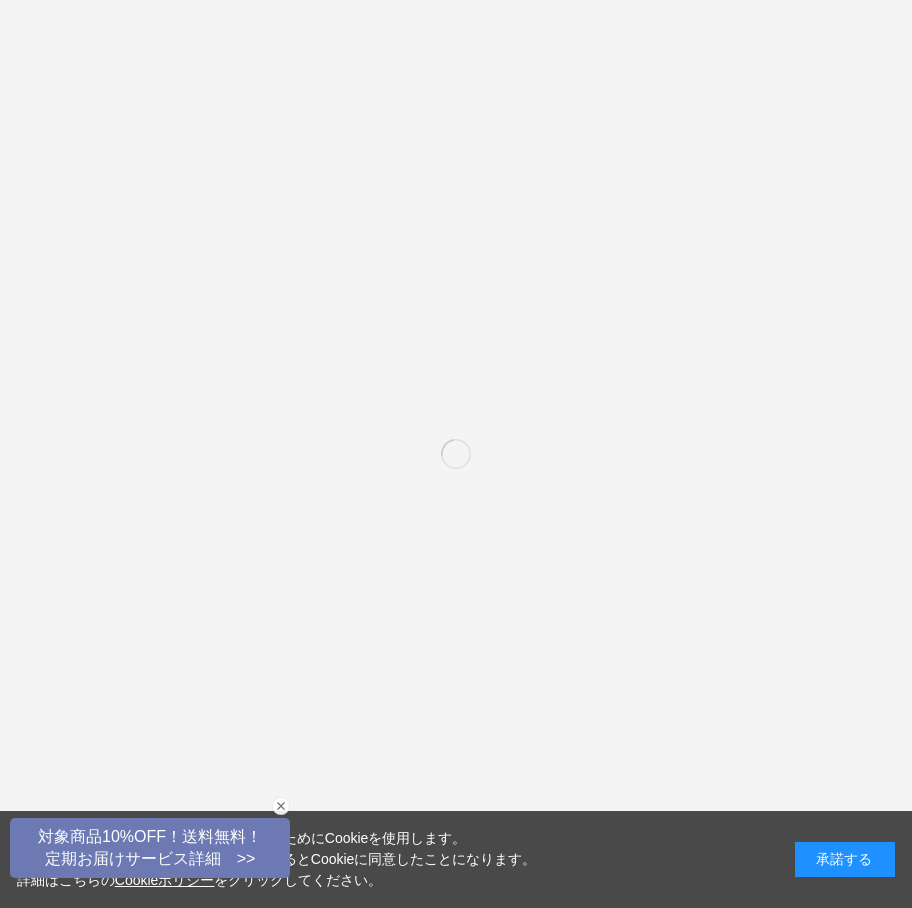 scroll, scrollTop: 0, scrollLeft: 0, axis: both 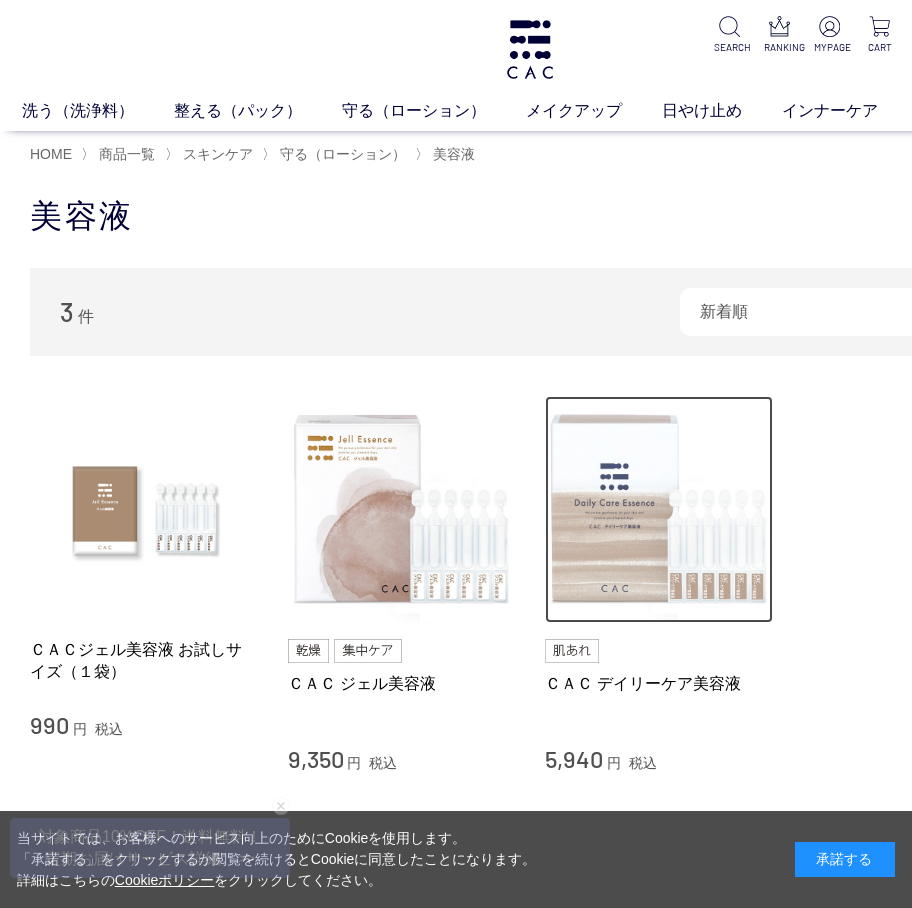 click at bounding box center [659, 510] 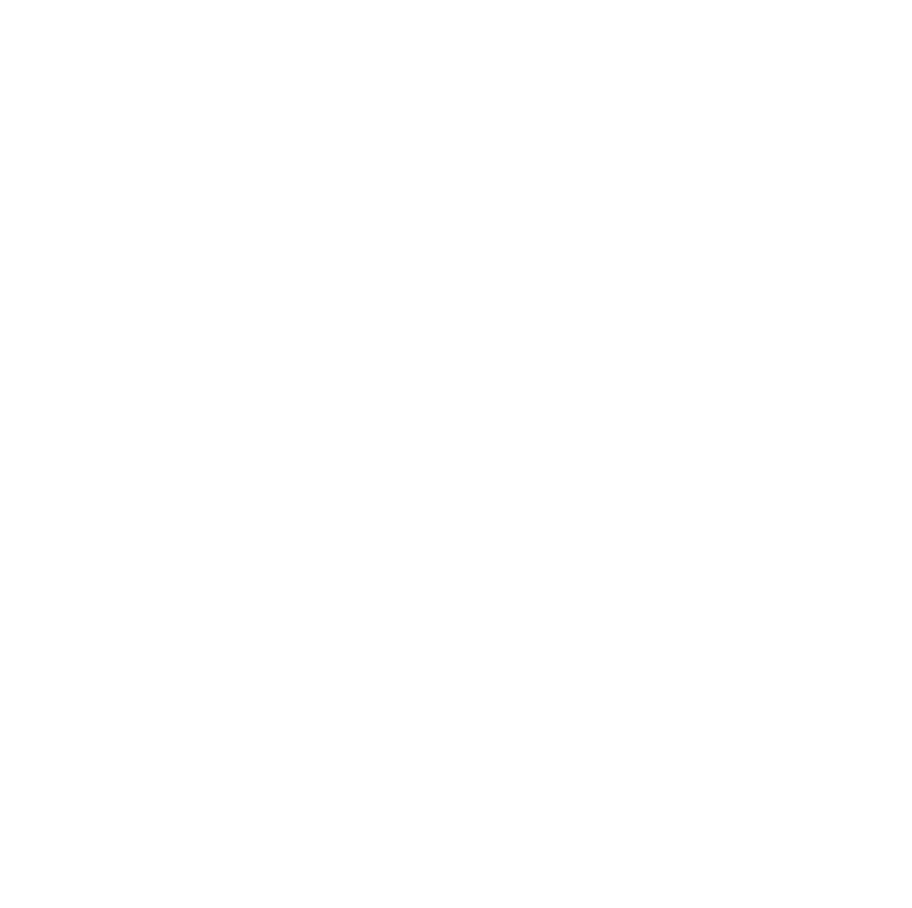 scroll, scrollTop: 0, scrollLeft: 0, axis: both 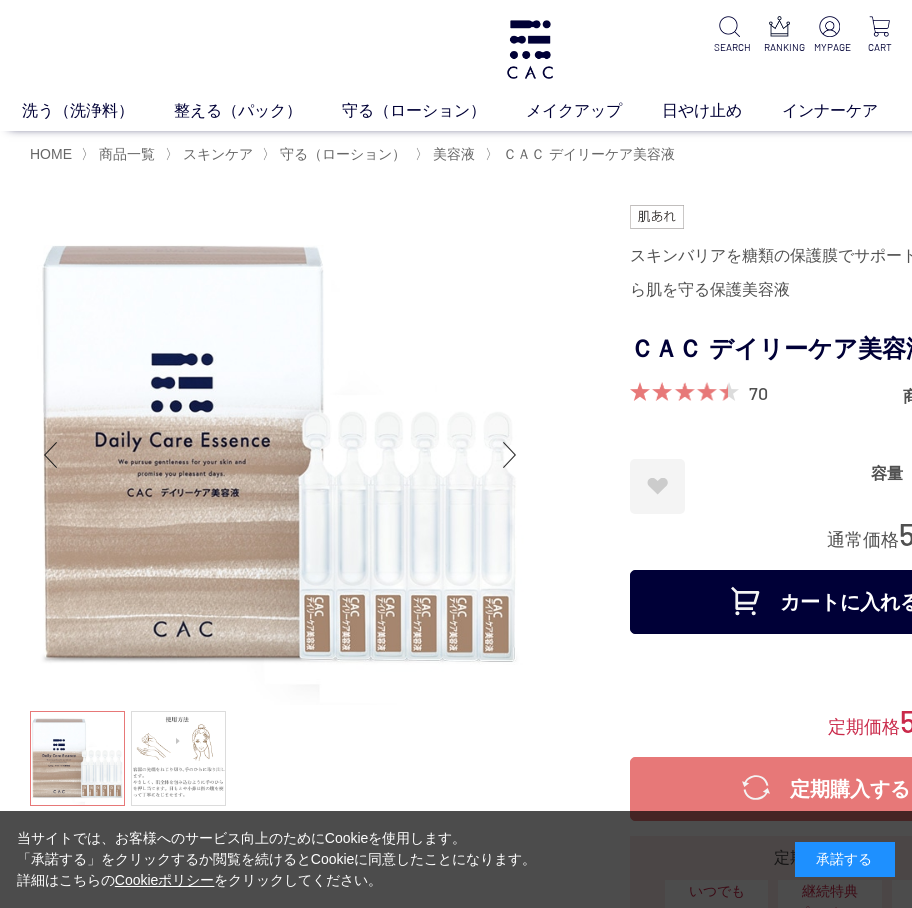 click on "カートに入れる" at bounding box center (830, 602) 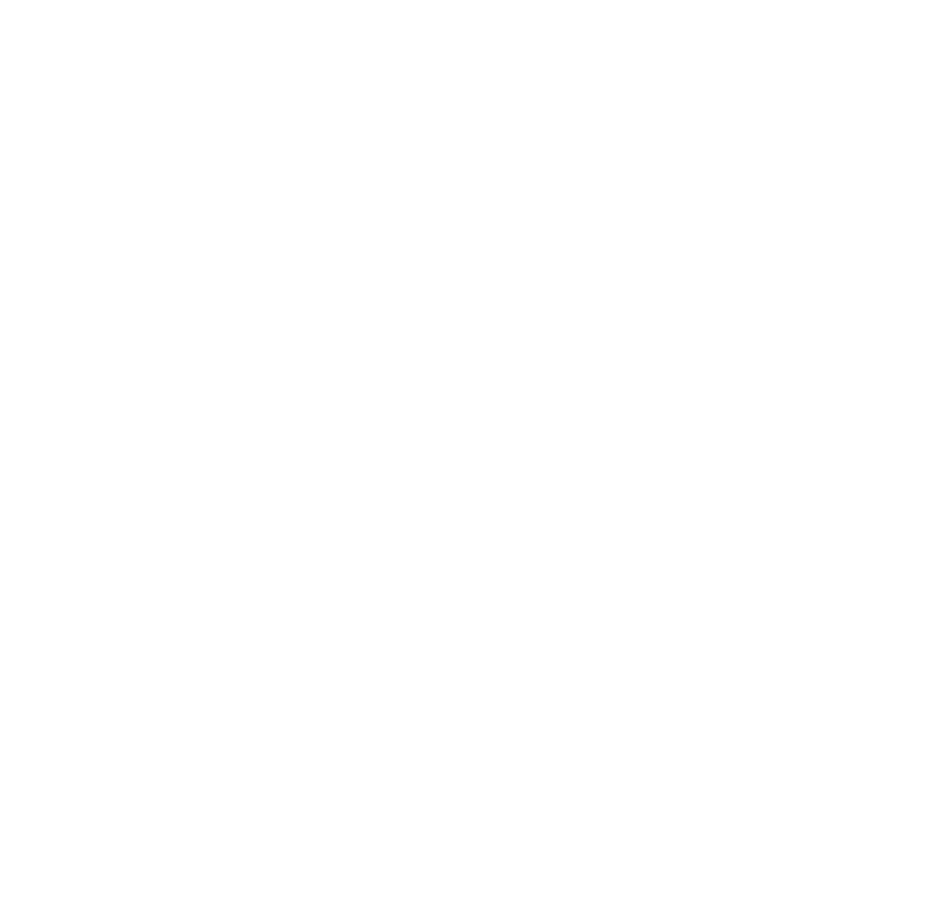 scroll, scrollTop: 0, scrollLeft: 0, axis: both 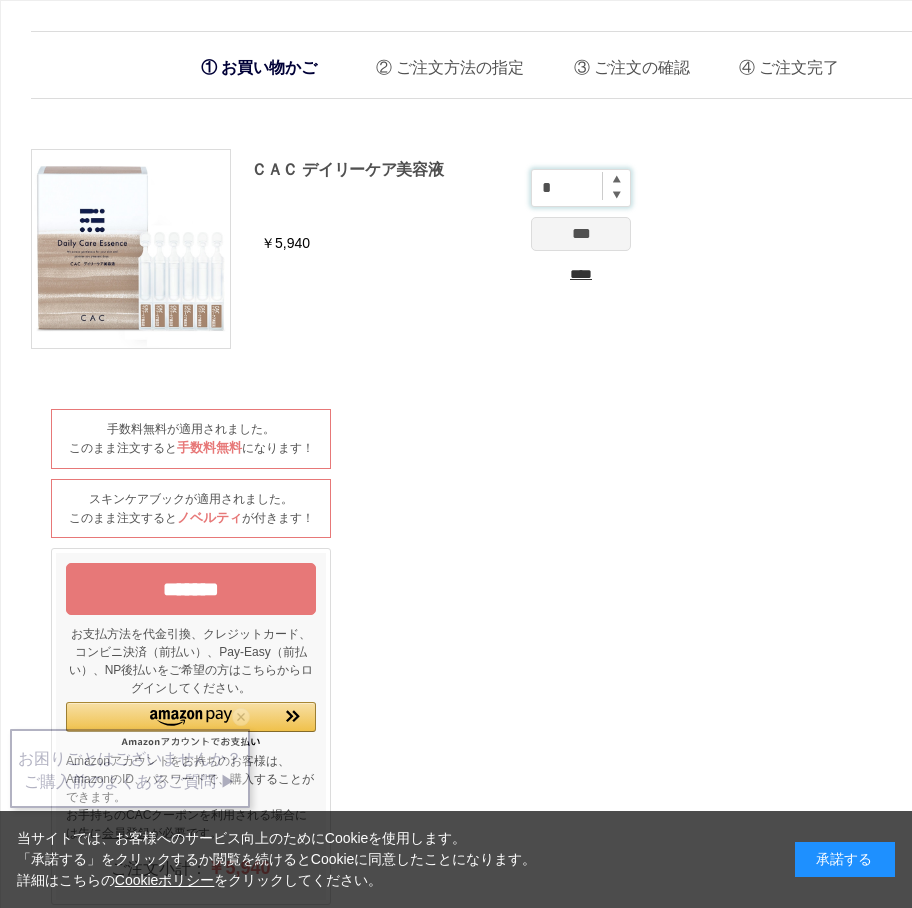 click on "*" at bounding box center (581, 188) 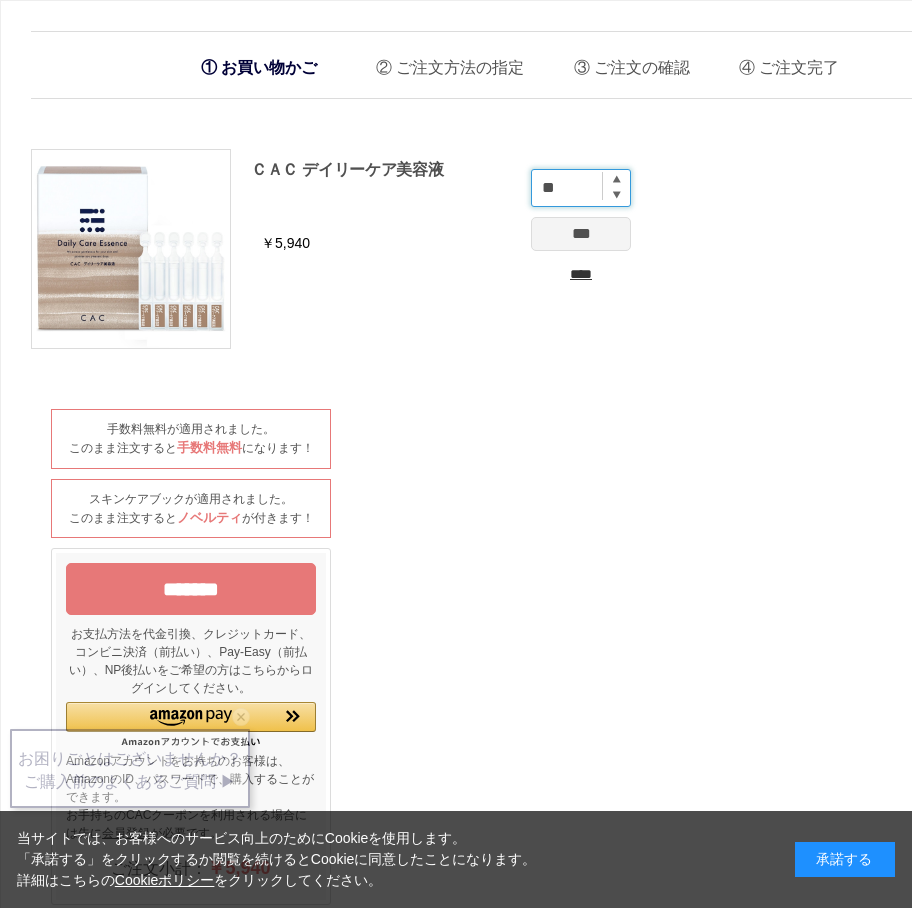 type on "**" 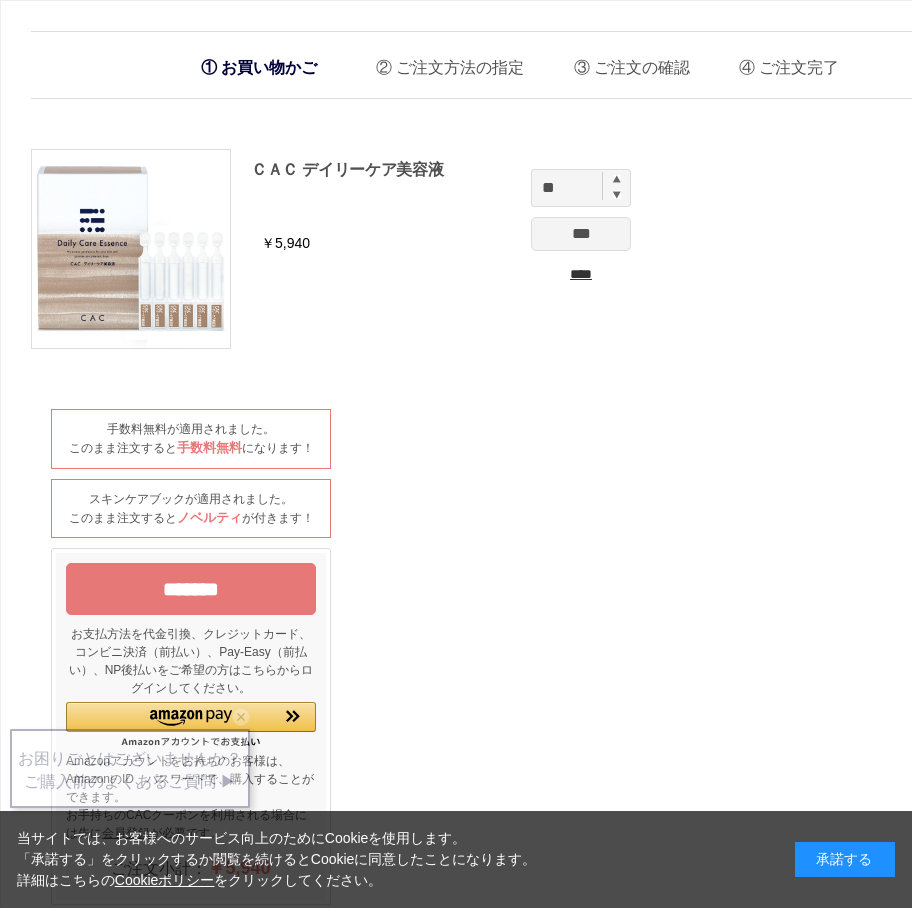 click on "***" at bounding box center [581, 234] 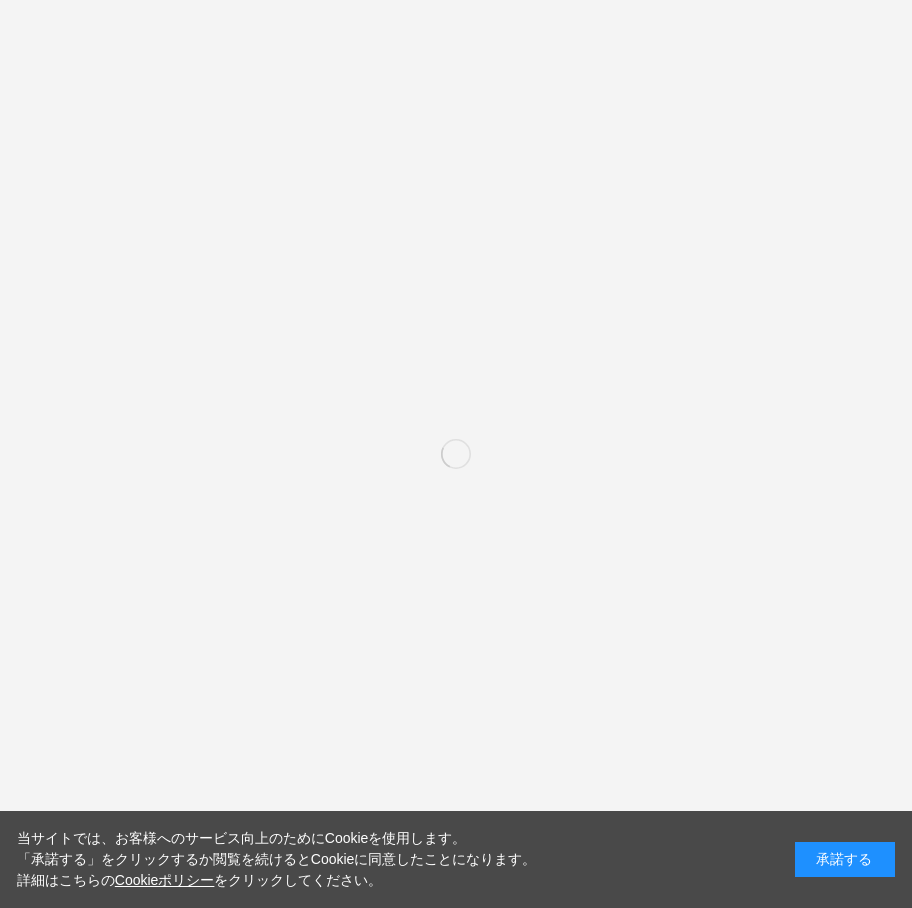 scroll, scrollTop: 0, scrollLeft: 0, axis: both 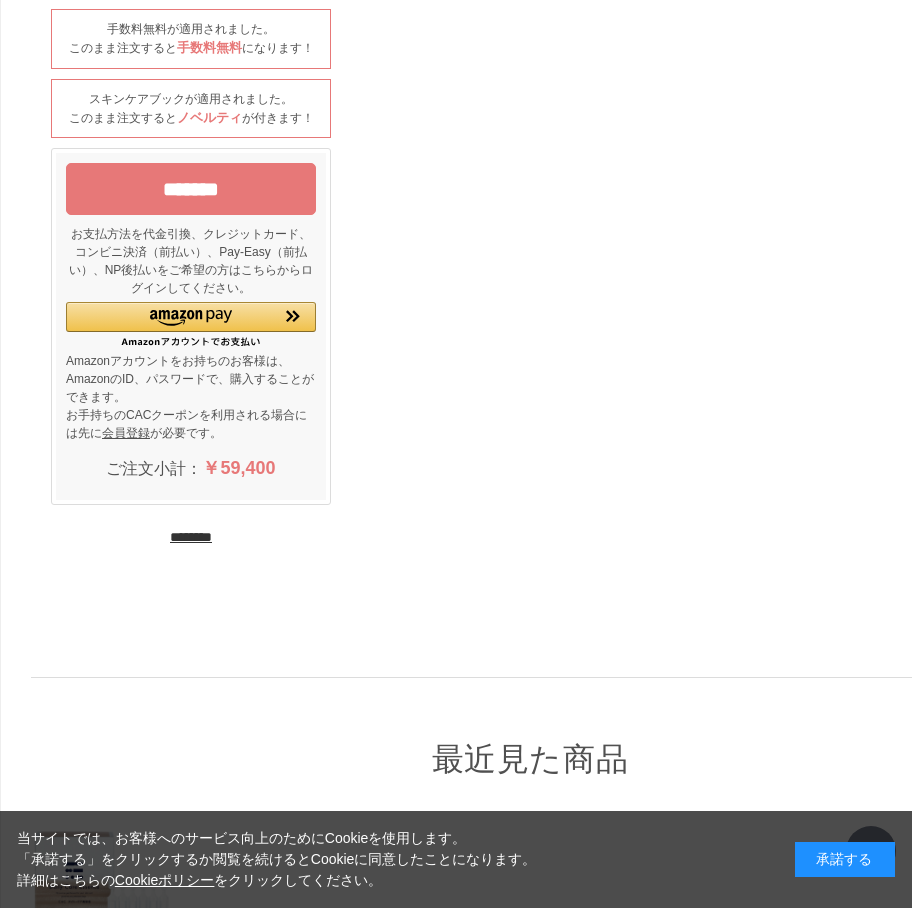 click on "*******" at bounding box center [191, 189] 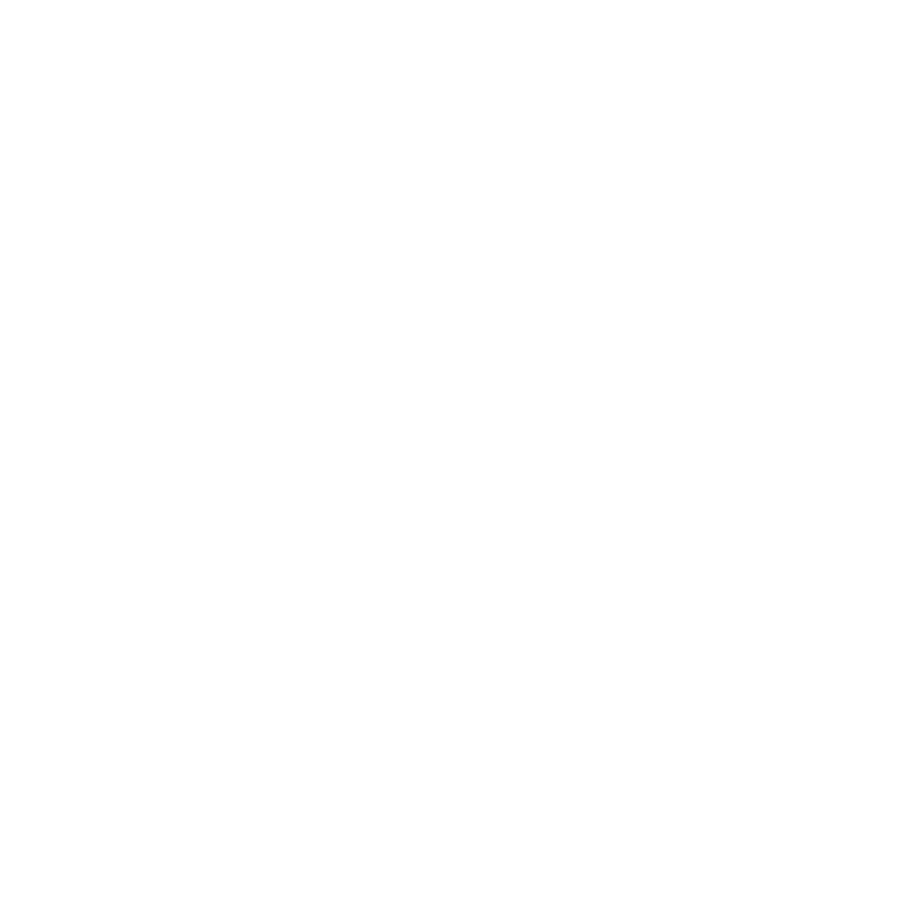 scroll, scrollTop: 0, scrollLeft: 0, axis: both 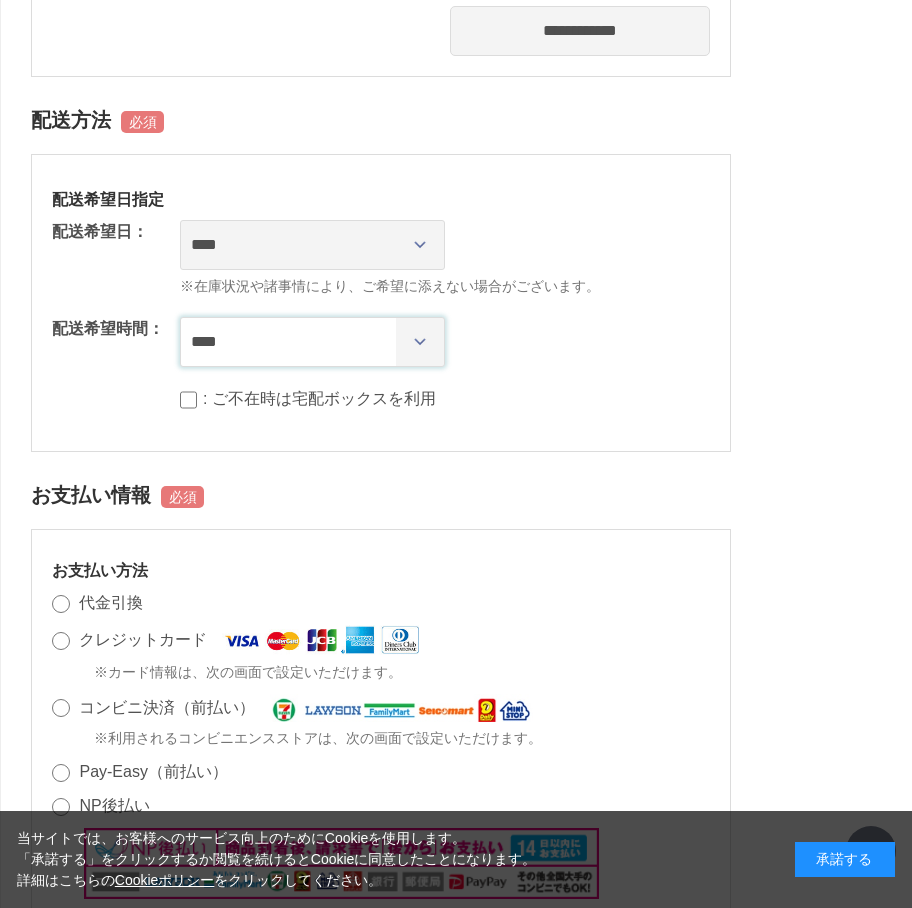 click on "**** *** ****** ****** ****** ******" at bounding box center (312, 342) 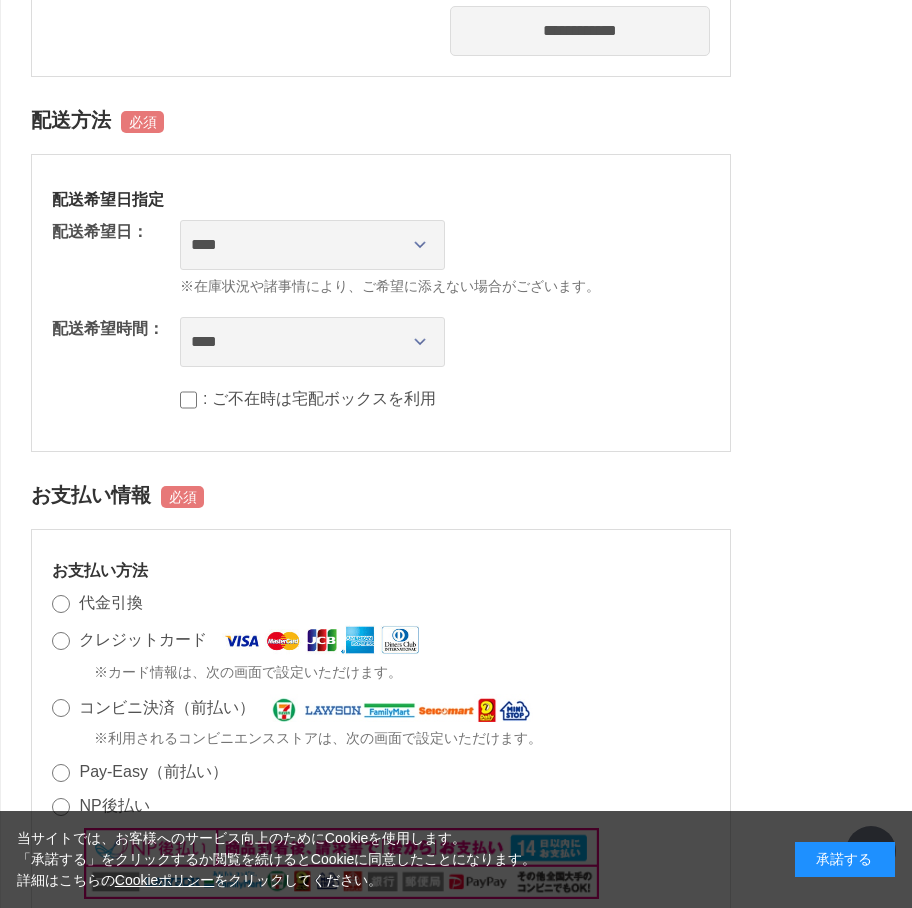 click on "クレジットカード" at bounding box center [143, 639] 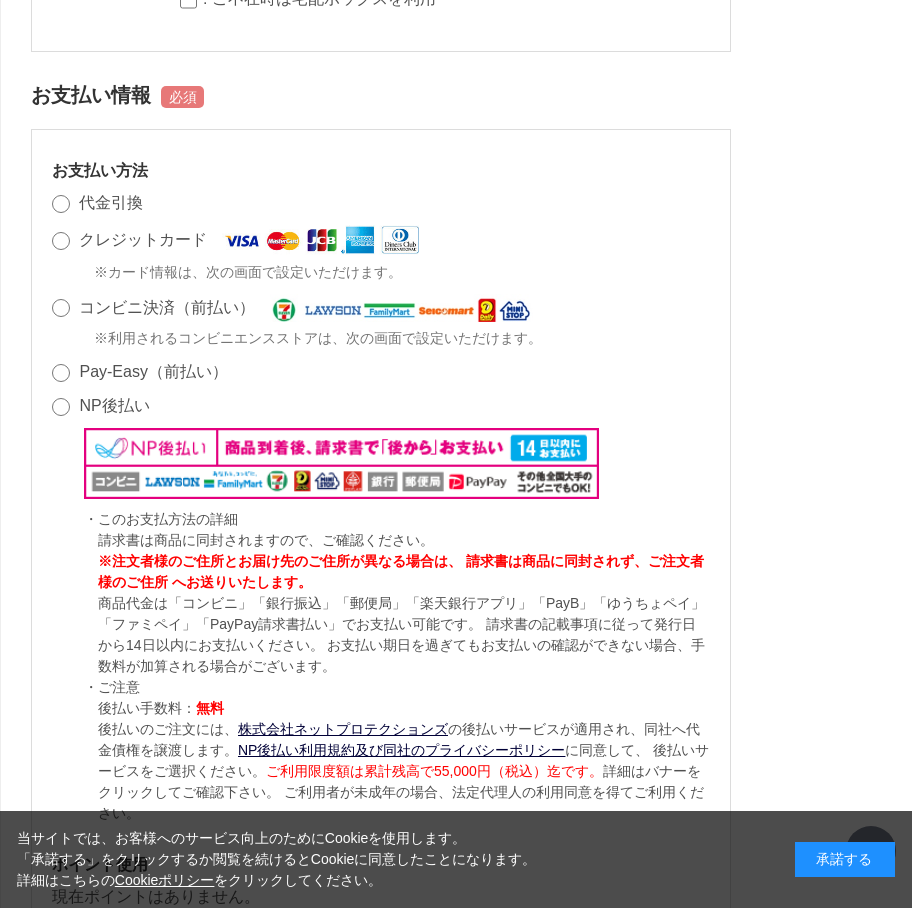 scroll, scrollTop: 1837, scrollLeft: 0, axis: vertical 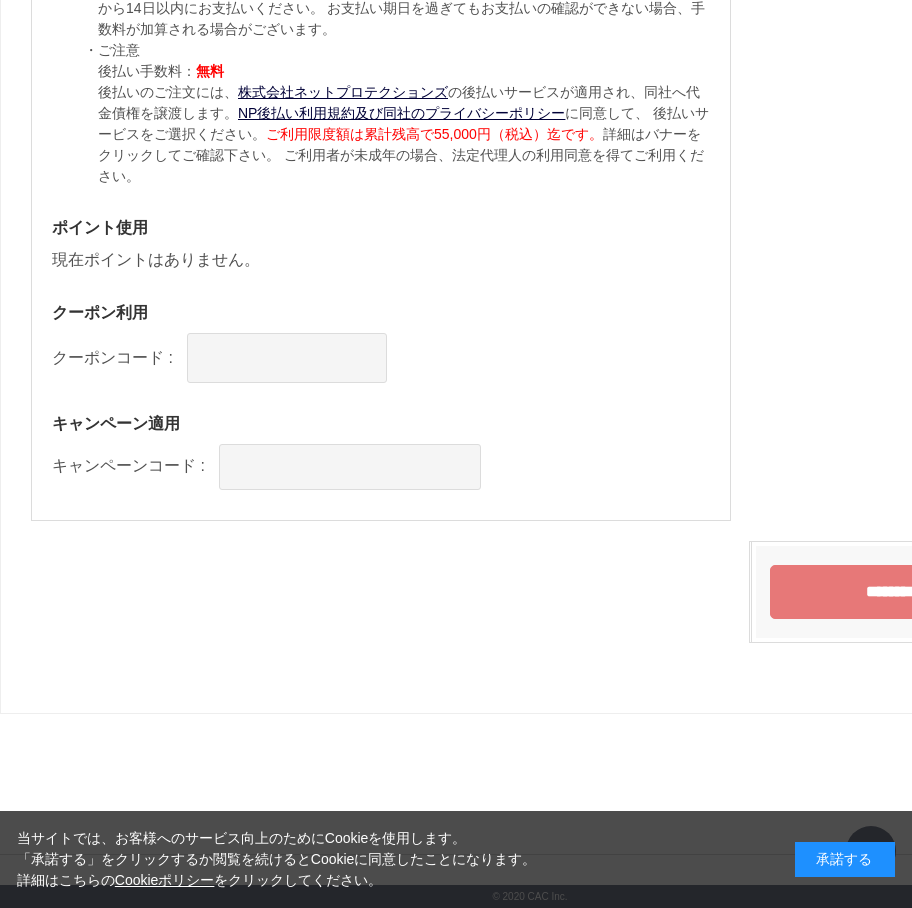click on "********" at bounding box center (891, 592) 